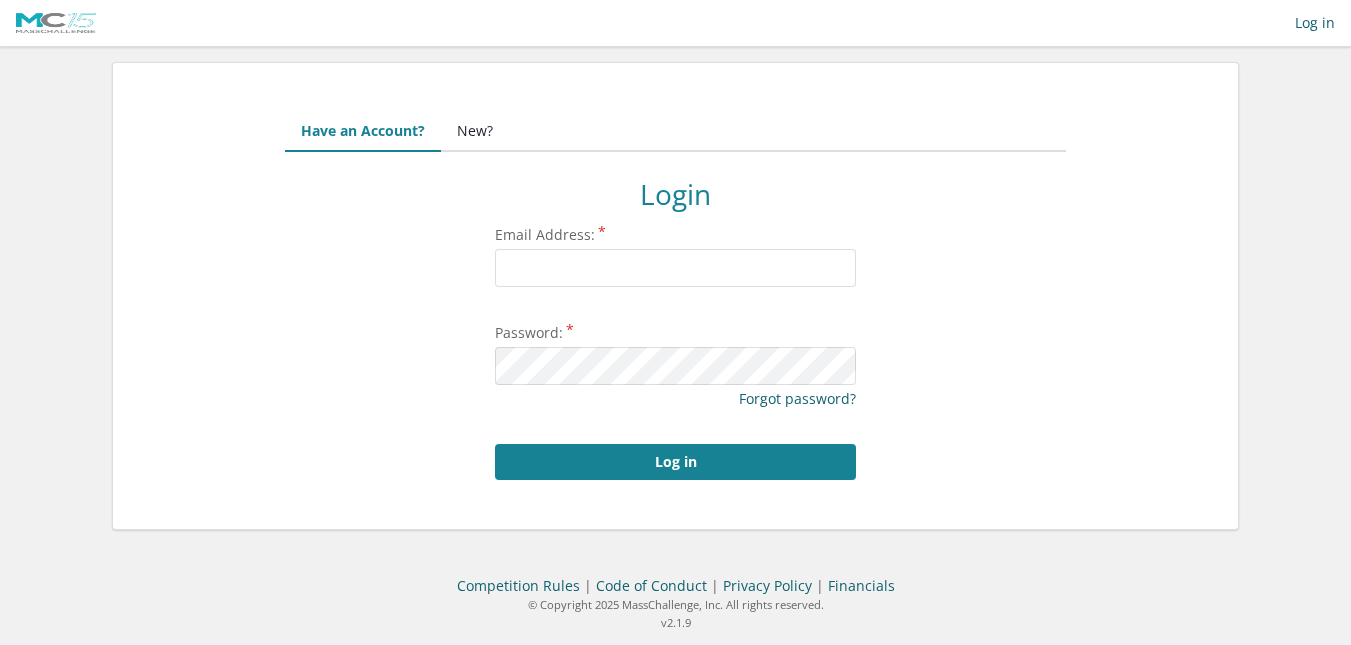 scroll, scrollTop: 0, scrollLeft: 0, axis: both 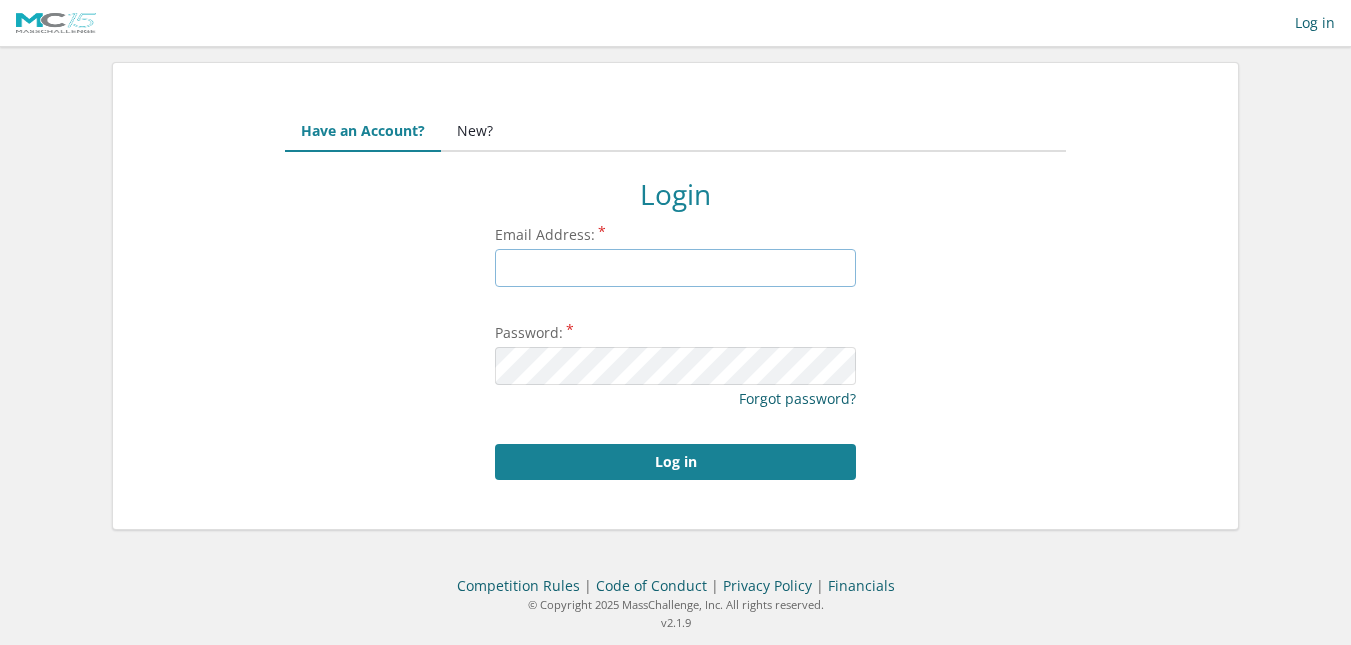 click on "Email Address:" at bounding box center (675, 268) 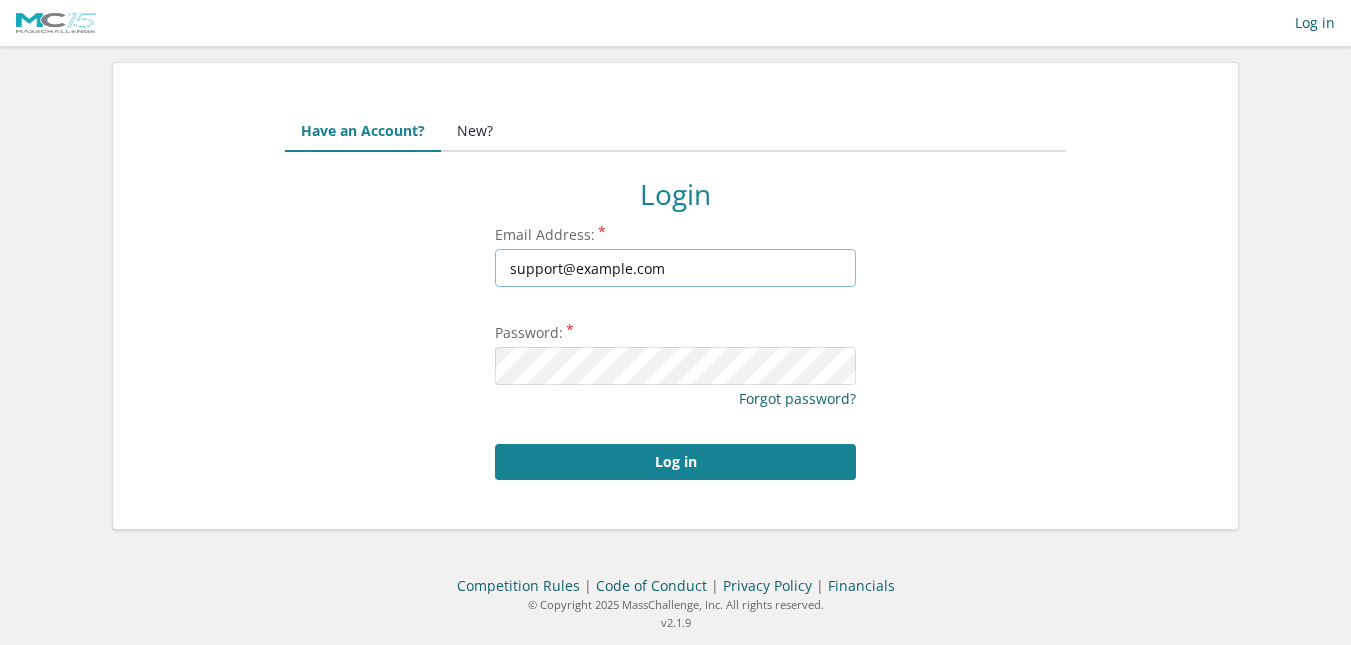 type on "[EMAIL]" 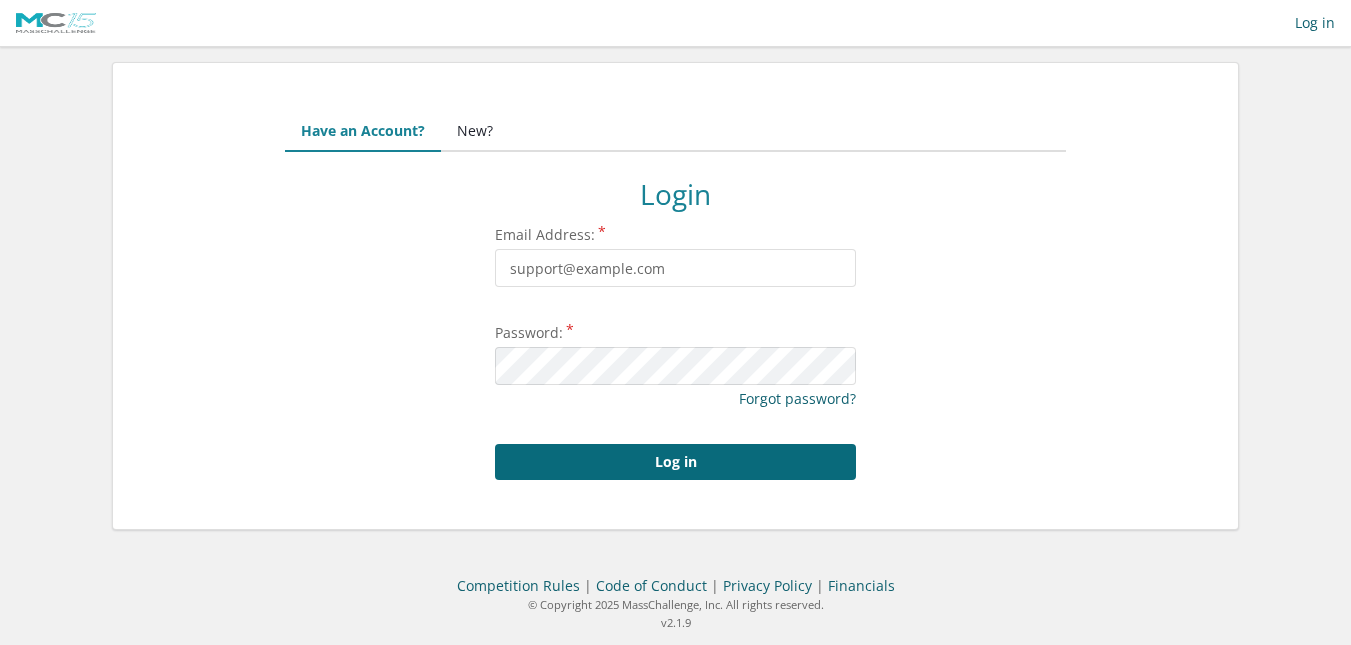 click on "Log in" at bounding box center [675, 462] 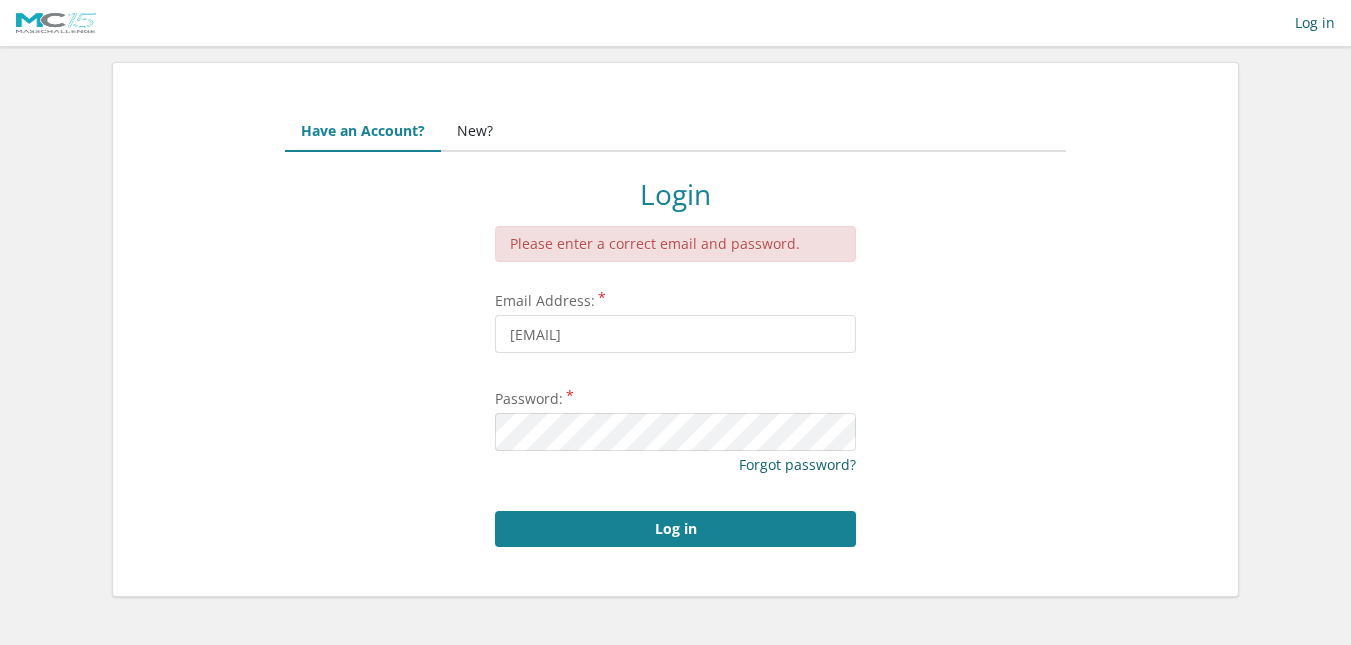 scroll, scrollTop: 0, scrollLeft: 0, axis: both 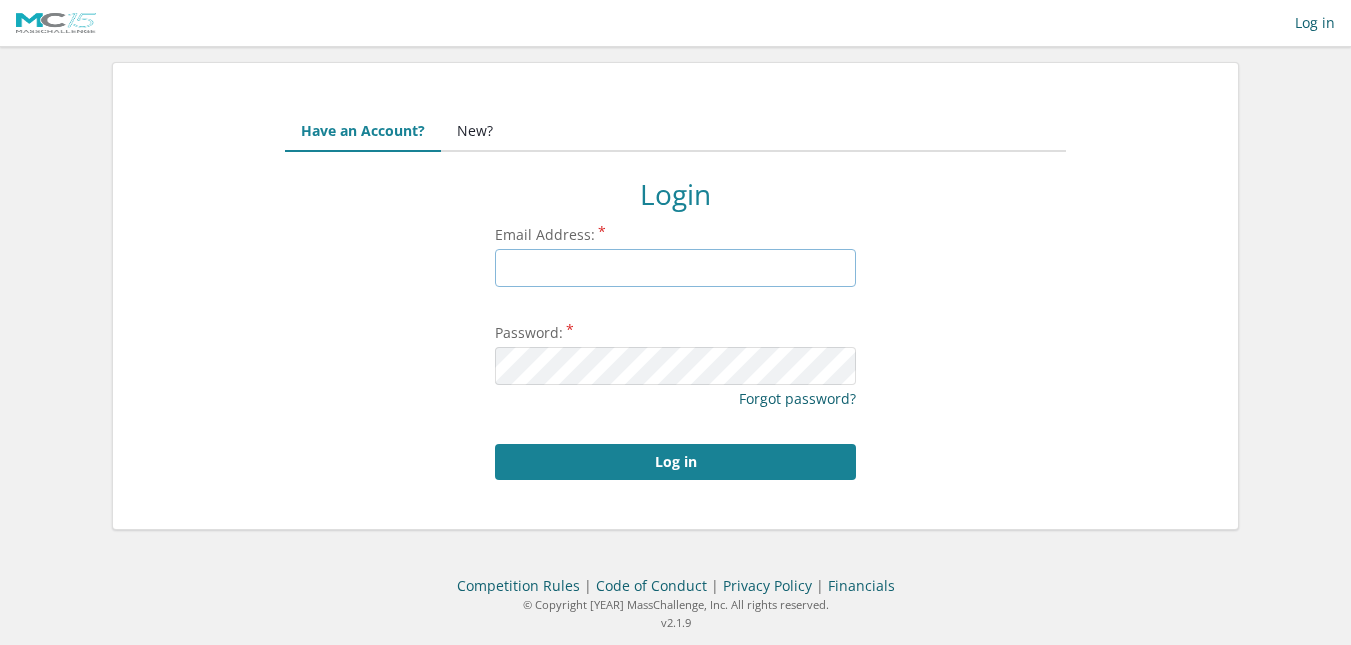 click on "Email Address:" at bounding box center [675, 268] 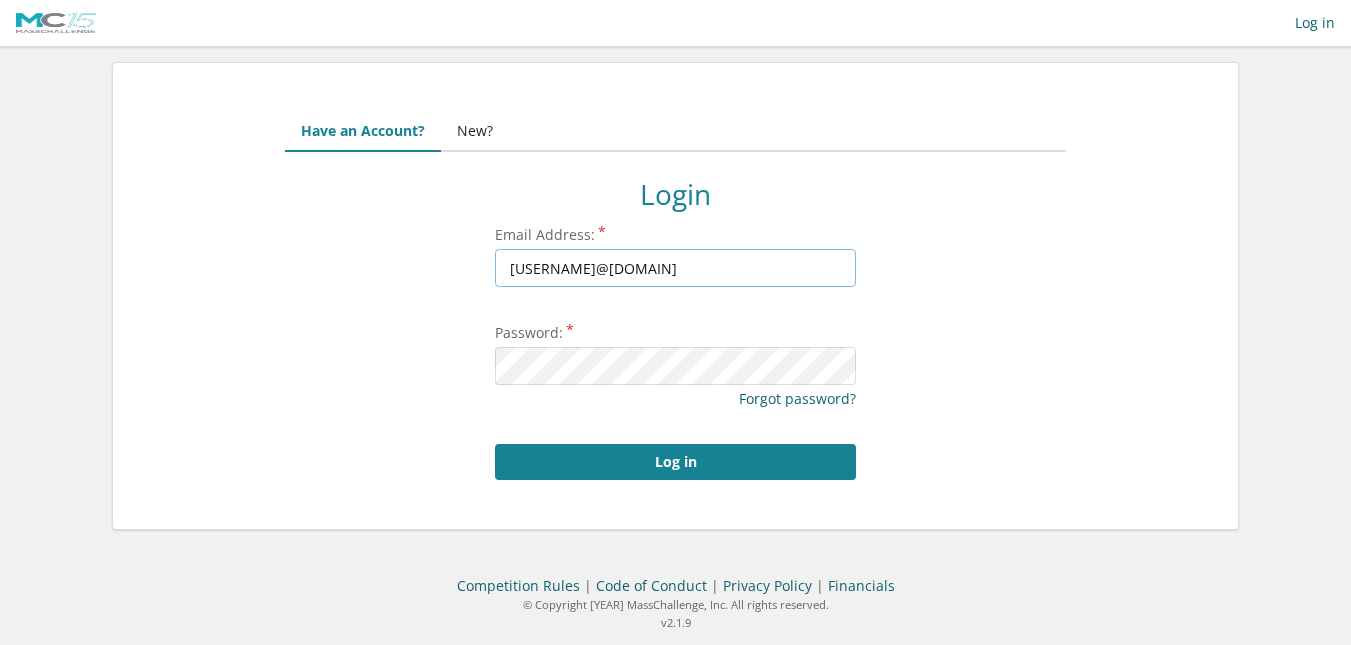 type on "hendry@fibrefolks.co.uk" 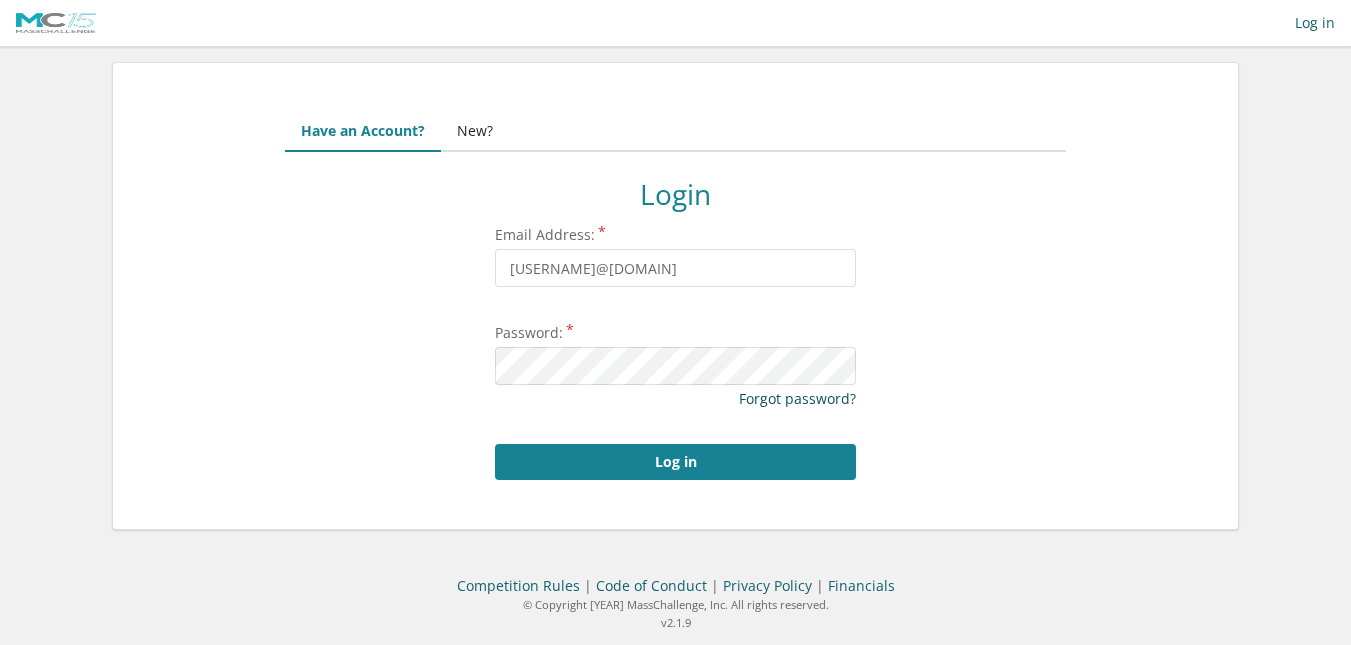 click on "Forgot password?" at bounding box center (797, 398) 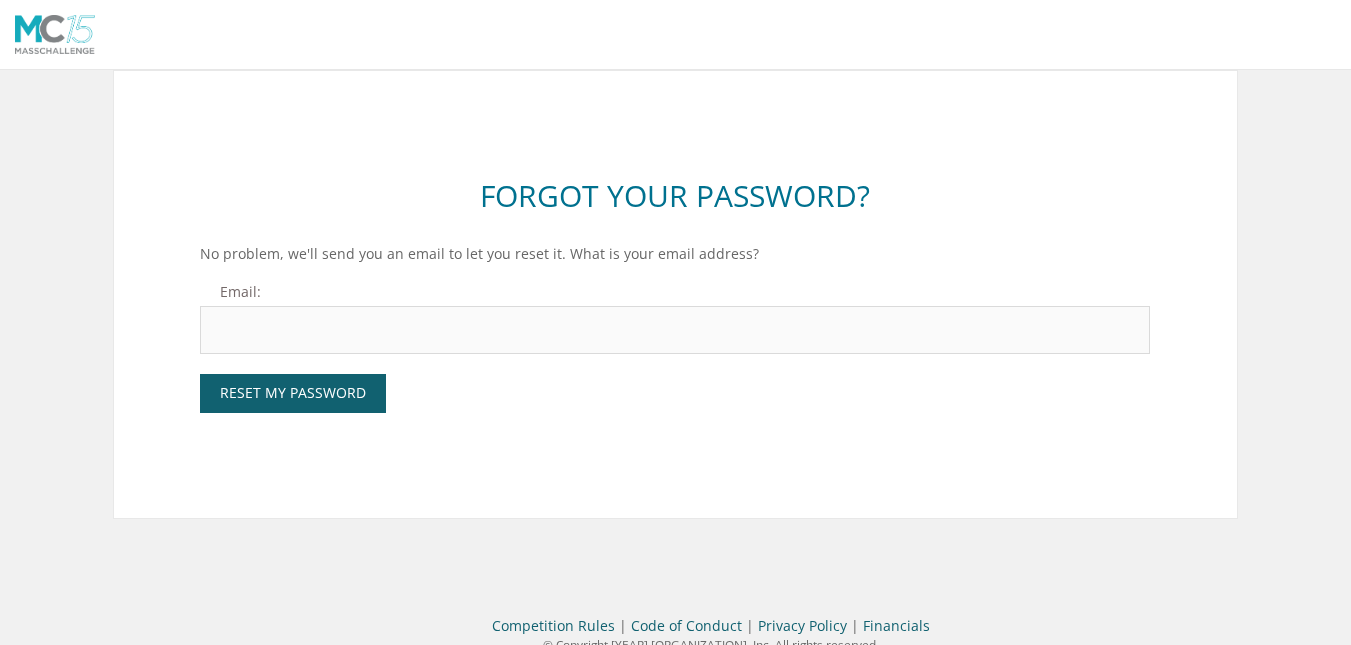 scroll, scrollTop: 0, scrollLeft: 0, axis: both 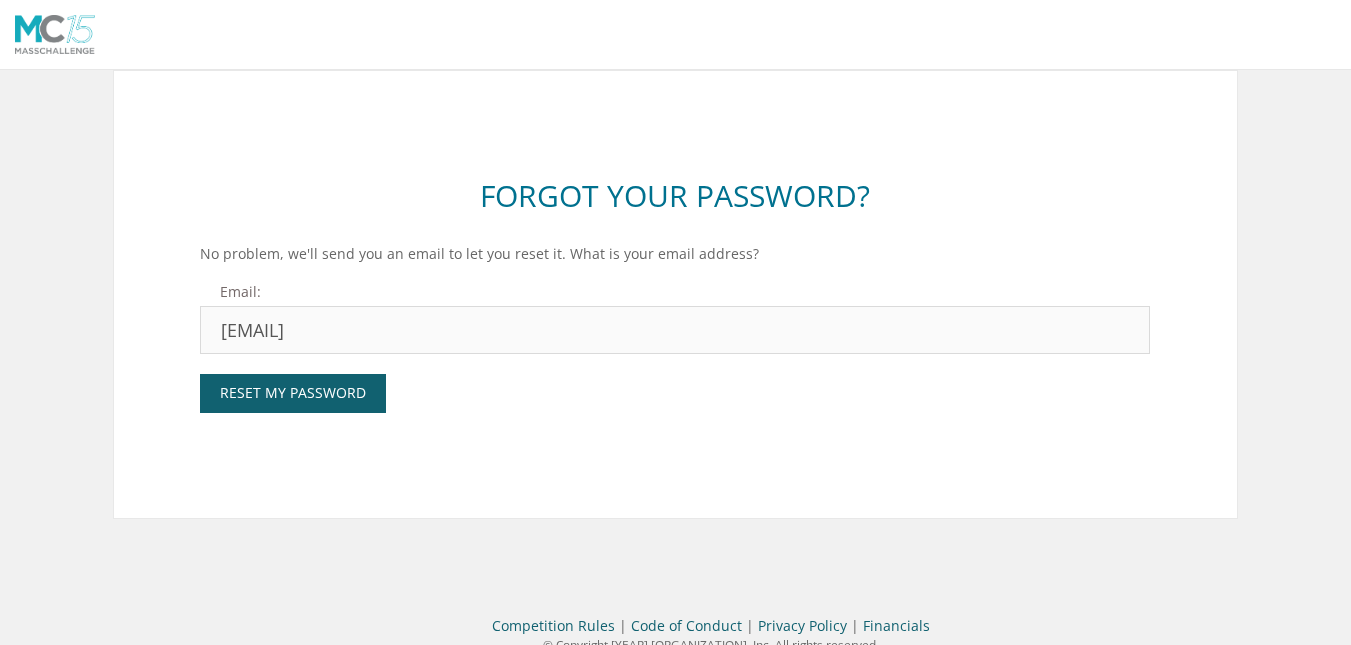 type on "[EMAIL]" 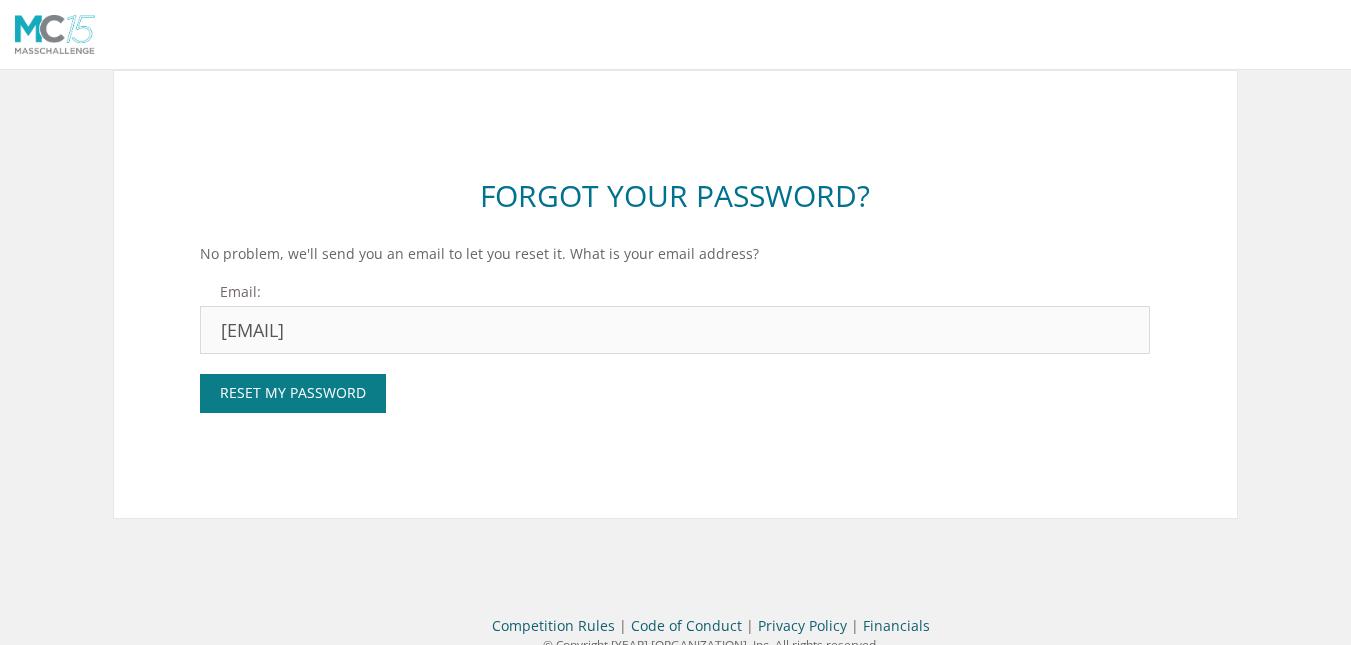 click on "Reset My Password" at bounding box center [293, 393] 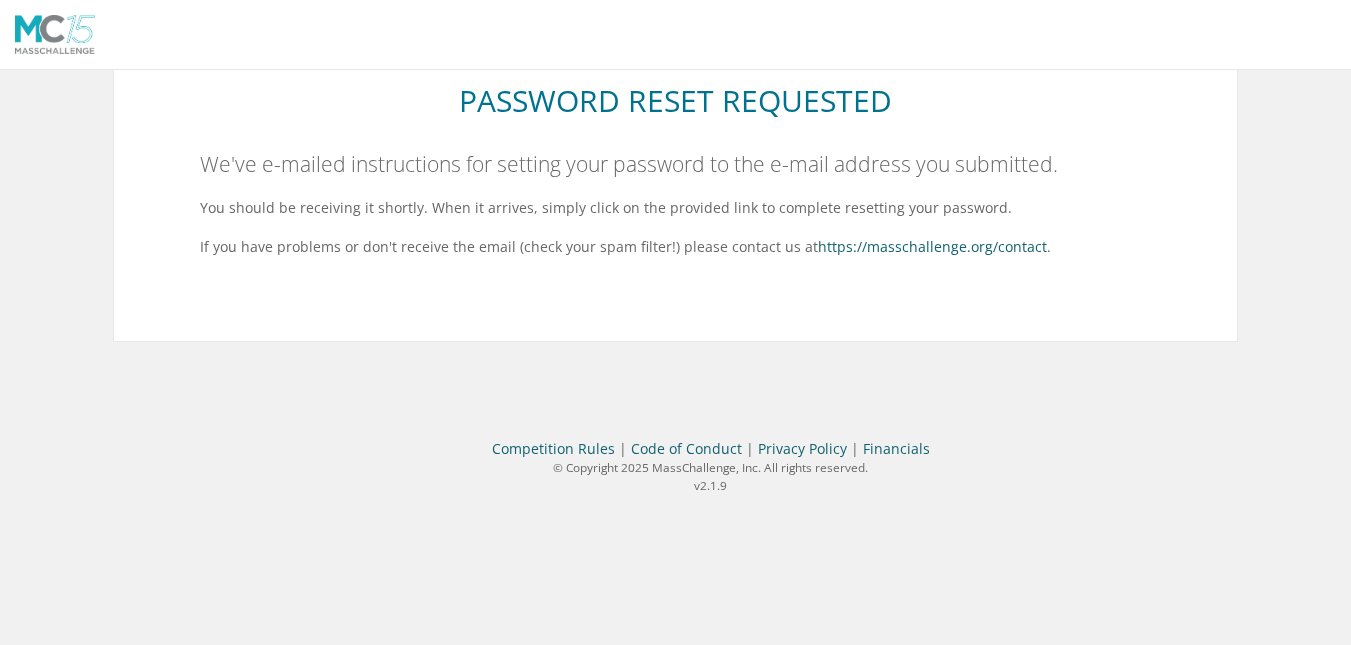 scroll, scrollTop: 0, scrollLeft: 0, axis: both 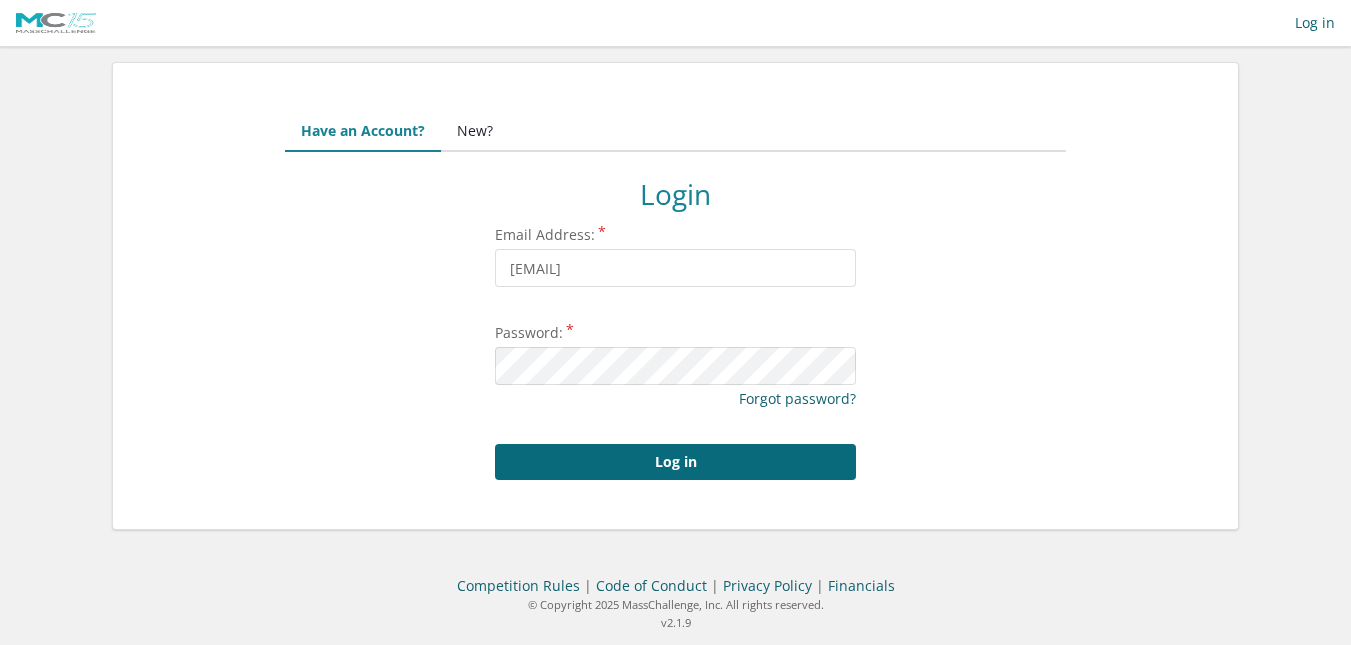 click on "Log in" at bounding box center (675, 462) 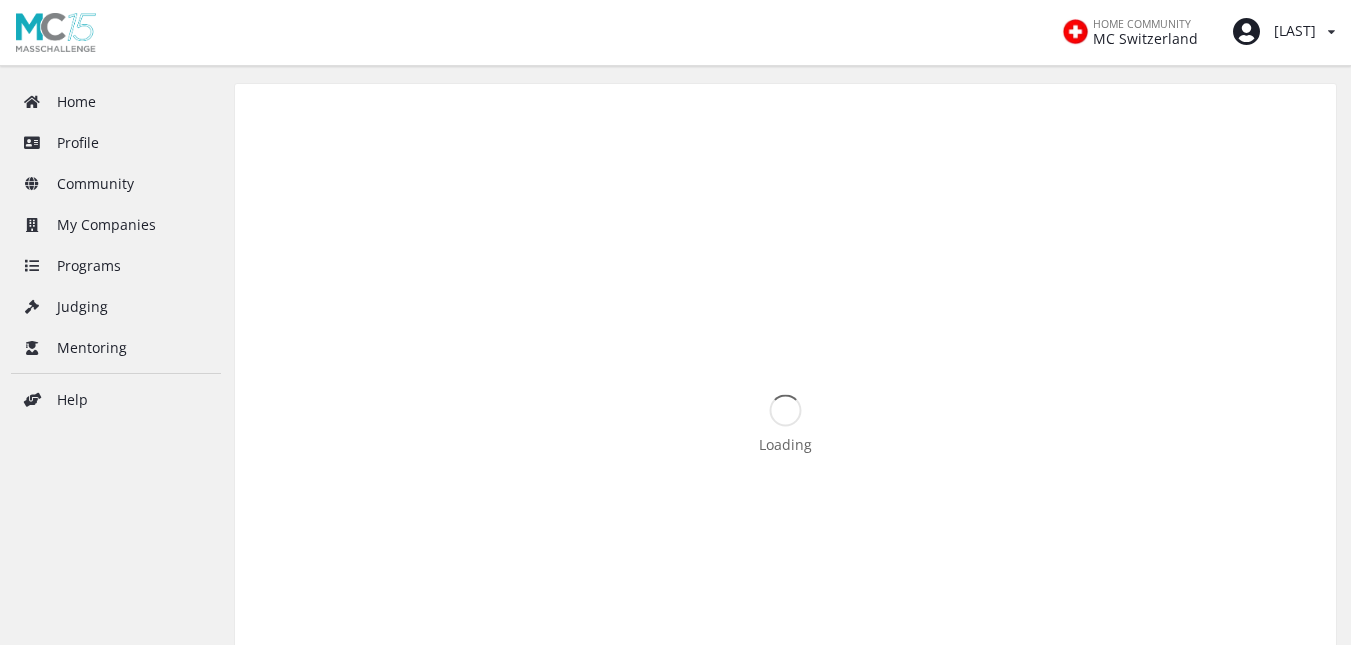 scroll, scrollTop: 0, scrollLeft: 0, axis: both 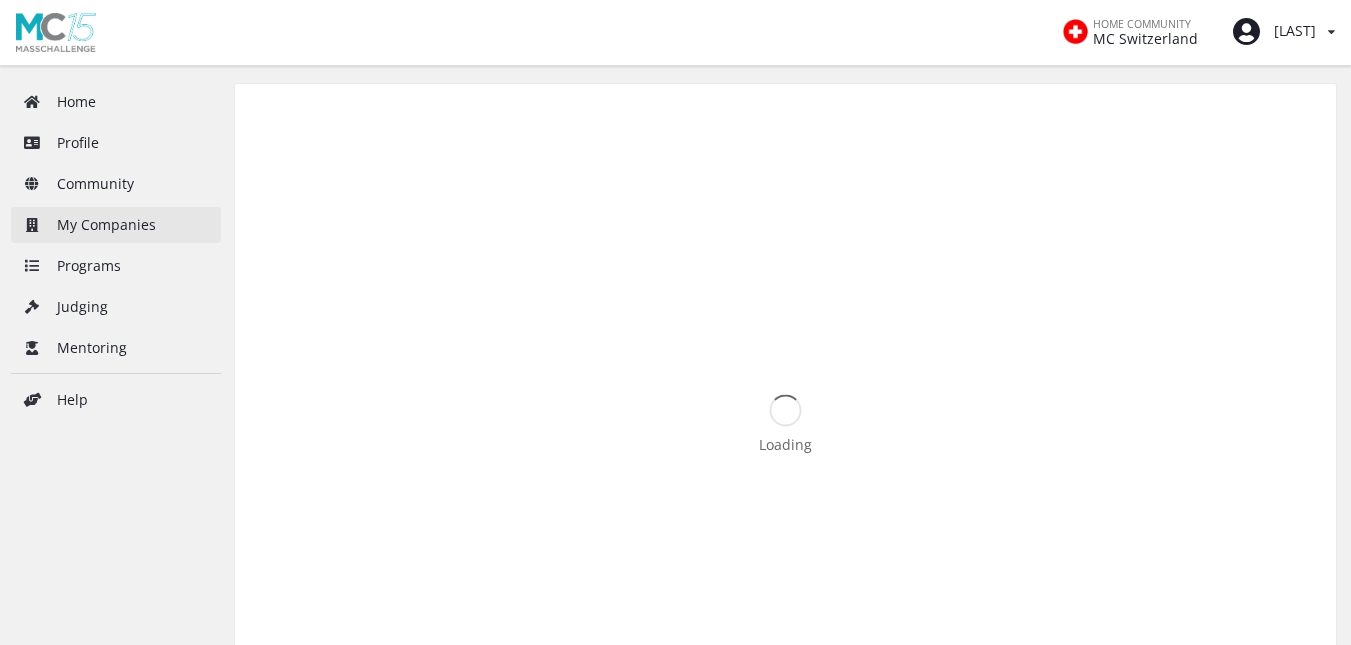 click on "My Companies" at bounding box center [116, 225] 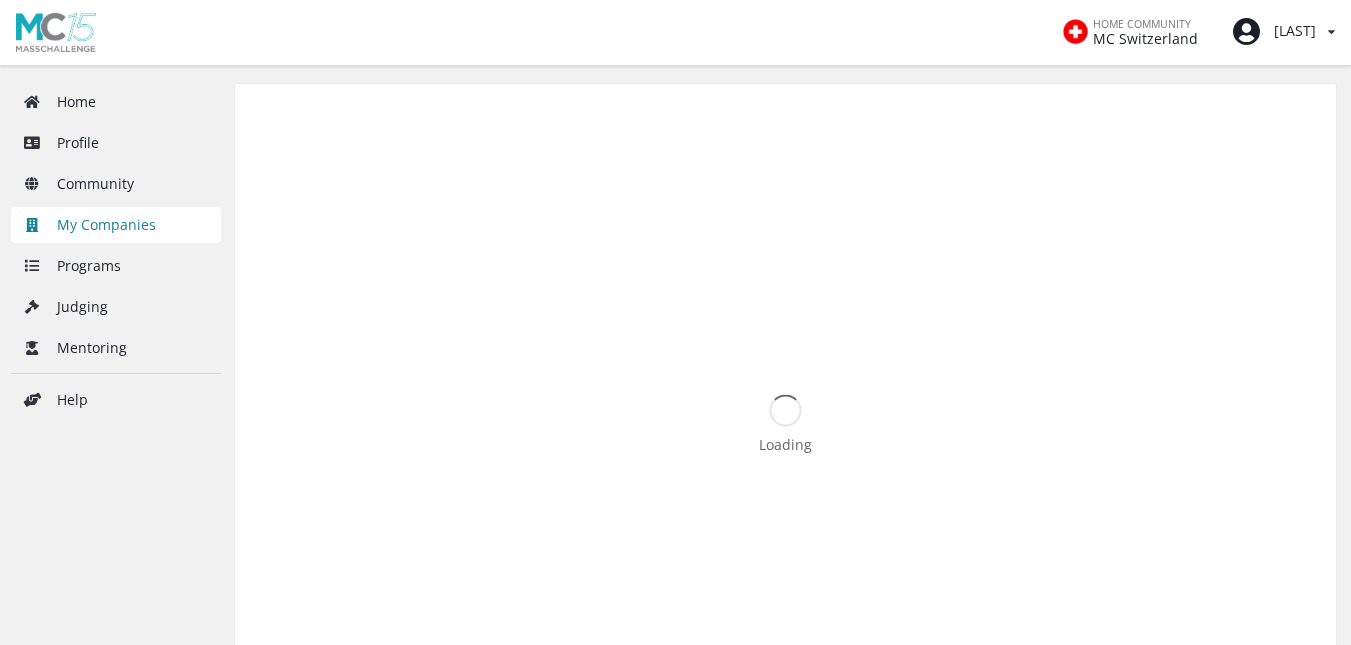 scroll, scrollTop: 0, scrollLeft: 0, axis: both 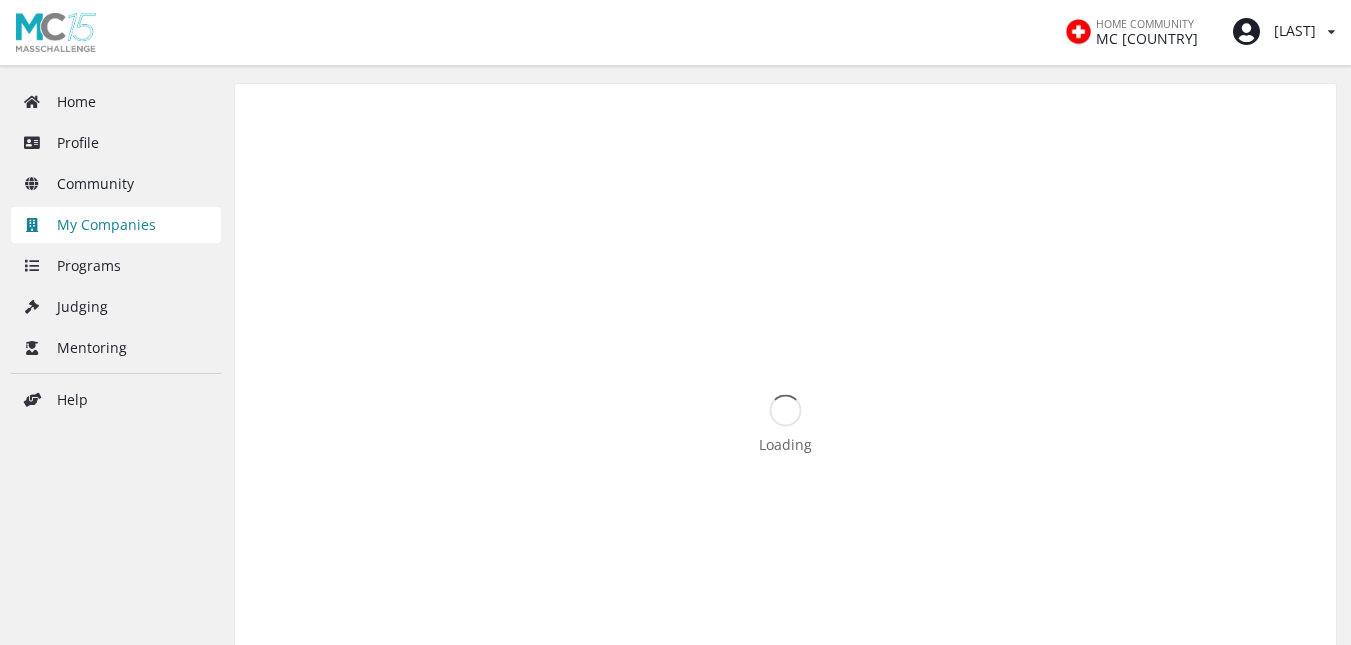 click on "Loading" at bounding box center [785, 422] 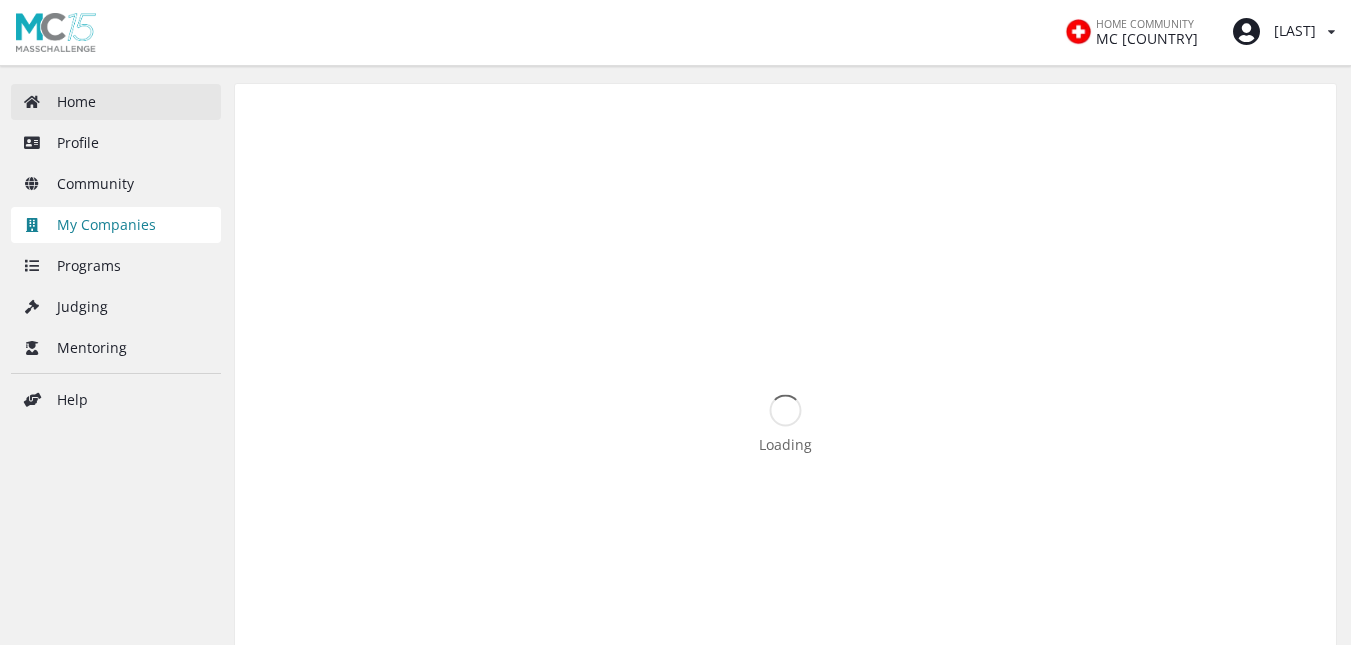 click on "Home" at bounding box center (116, 102) 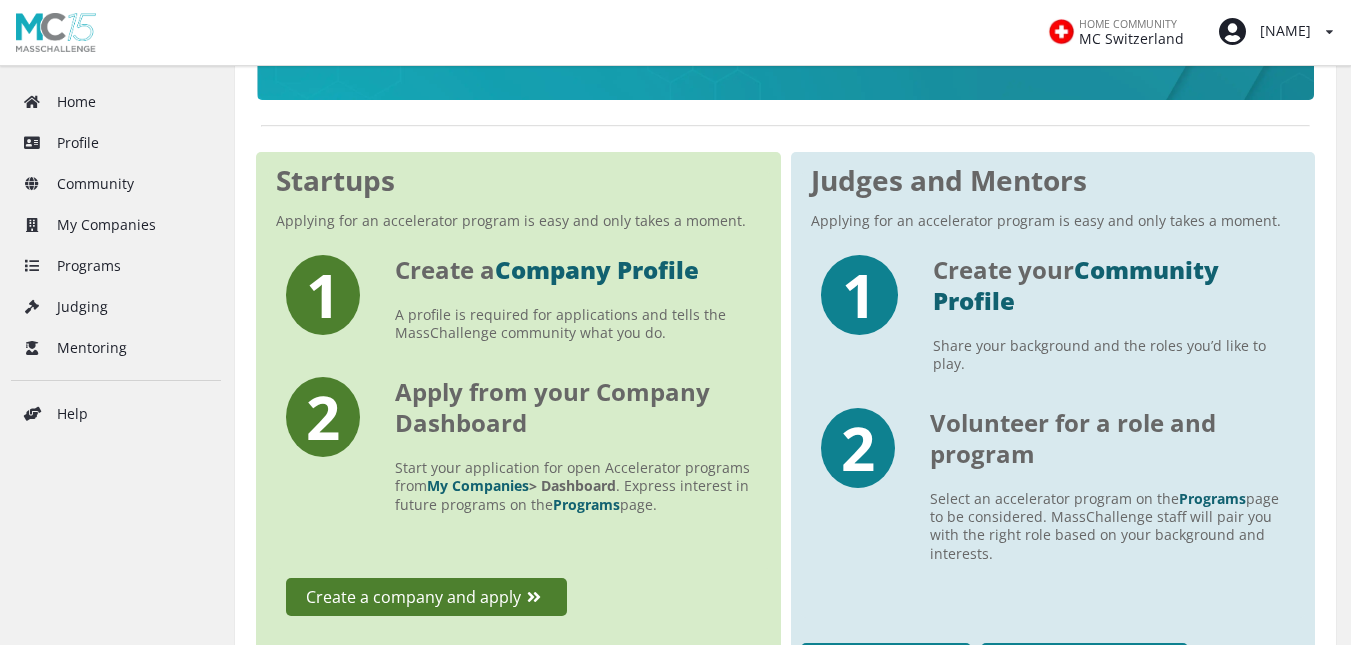 scroll, scrollTop: 0, scrollLeft: 0, axis: both 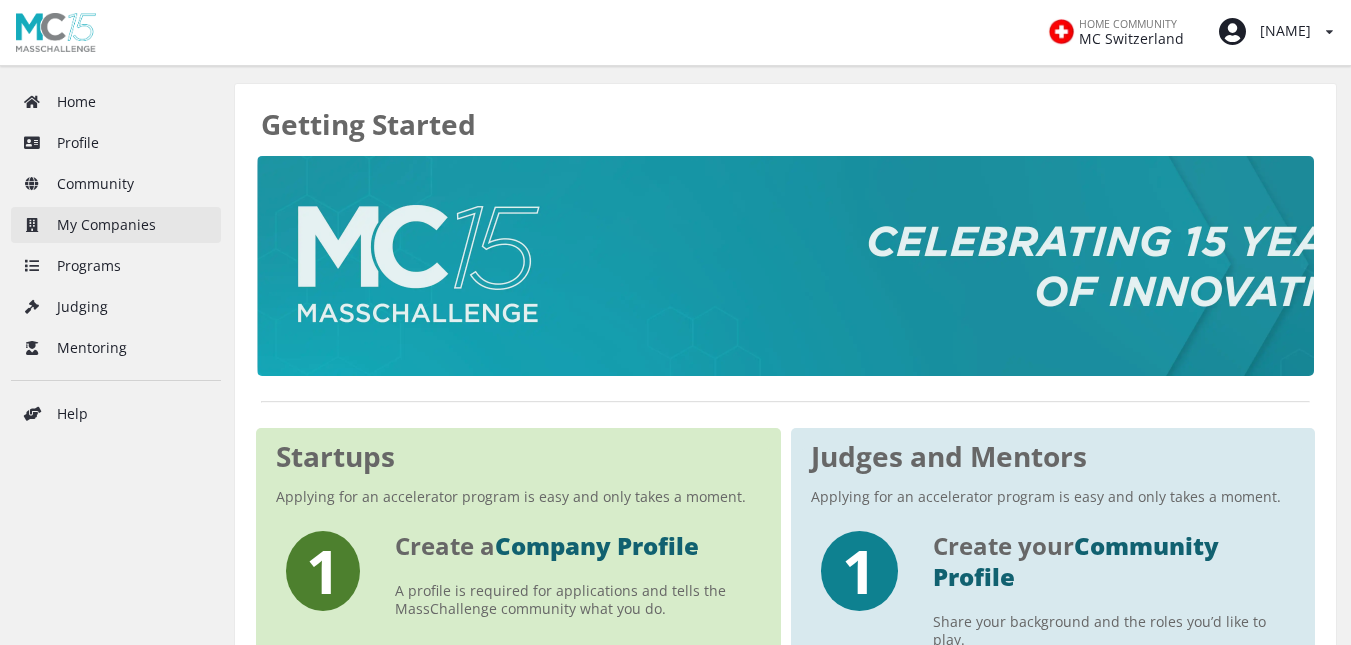 click on "My Companies" at bounding box center [116, 225] 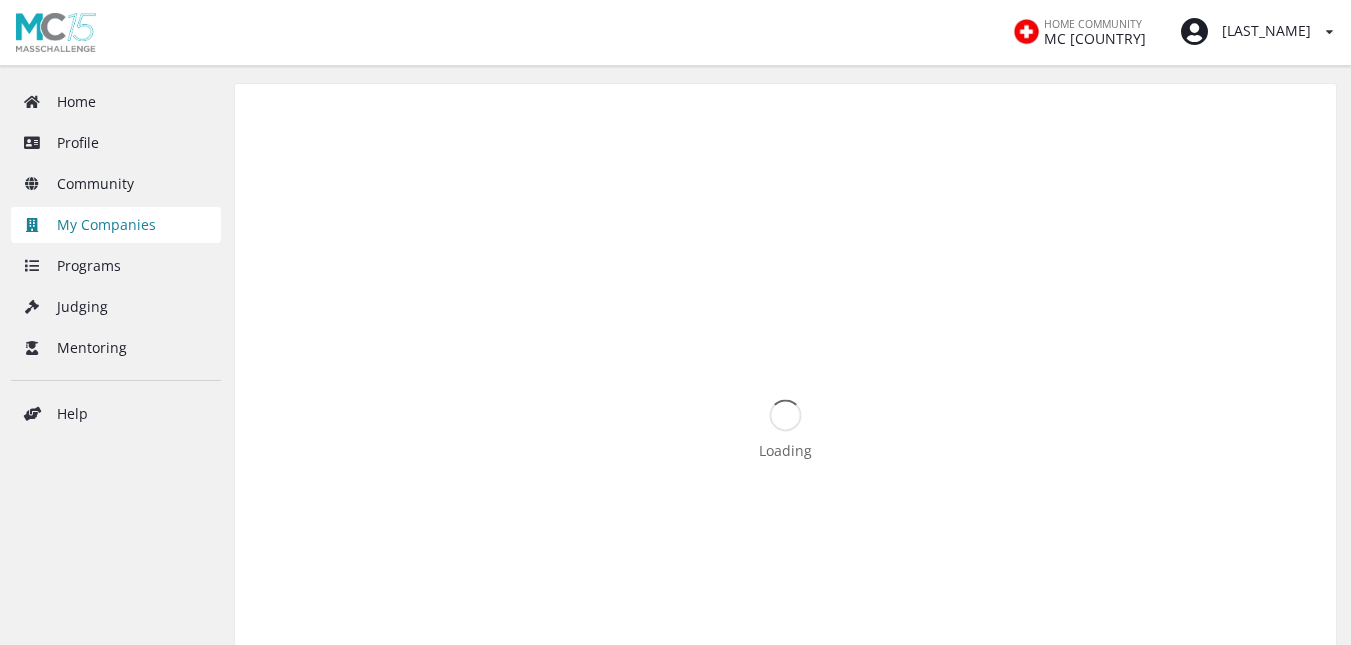scroll, scrollTop: 0, scrollLeft: 0, axis: both 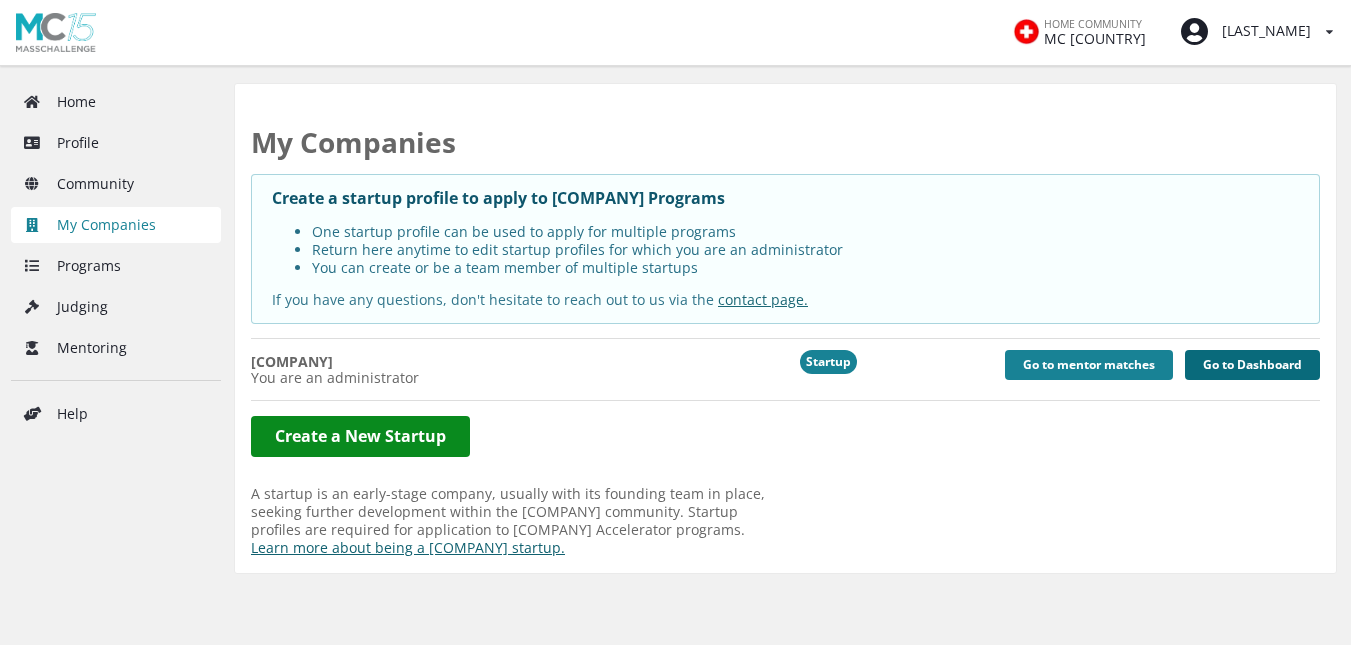 click on "Go to Dashboard" at bounding box center [1252, 365] 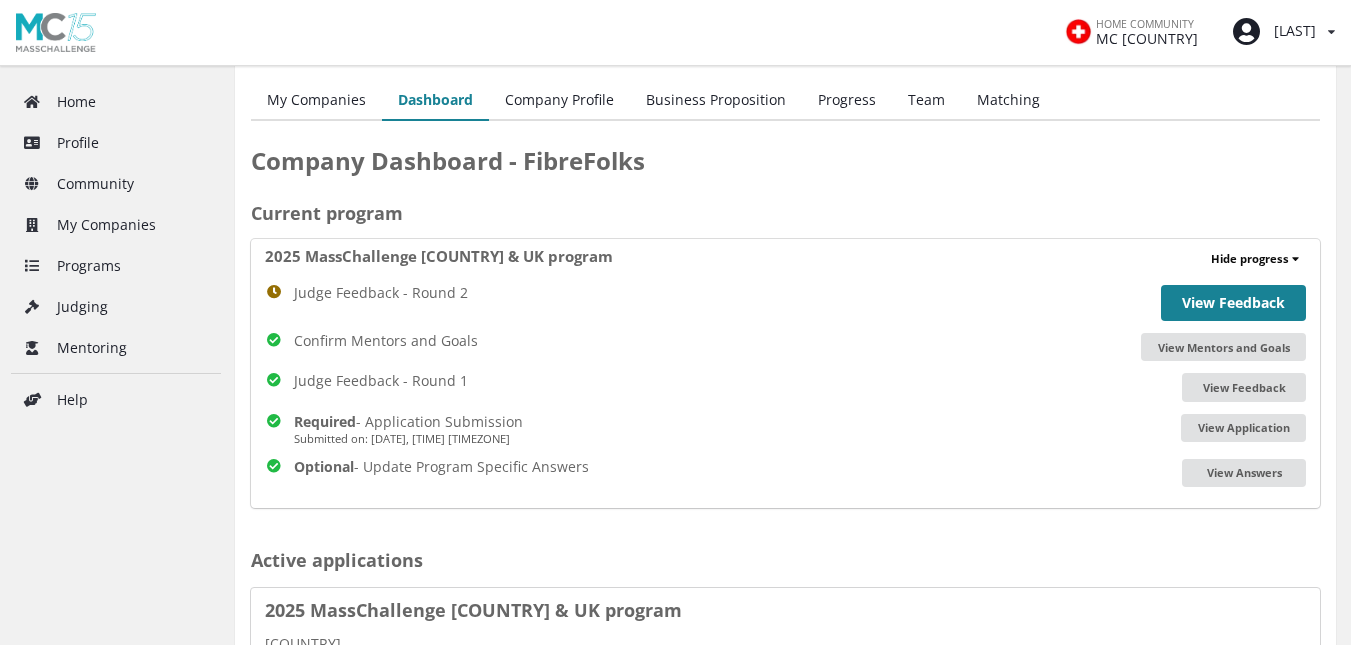scroll, scrollTop: 34, scrollLeft: 0, axis: vertical 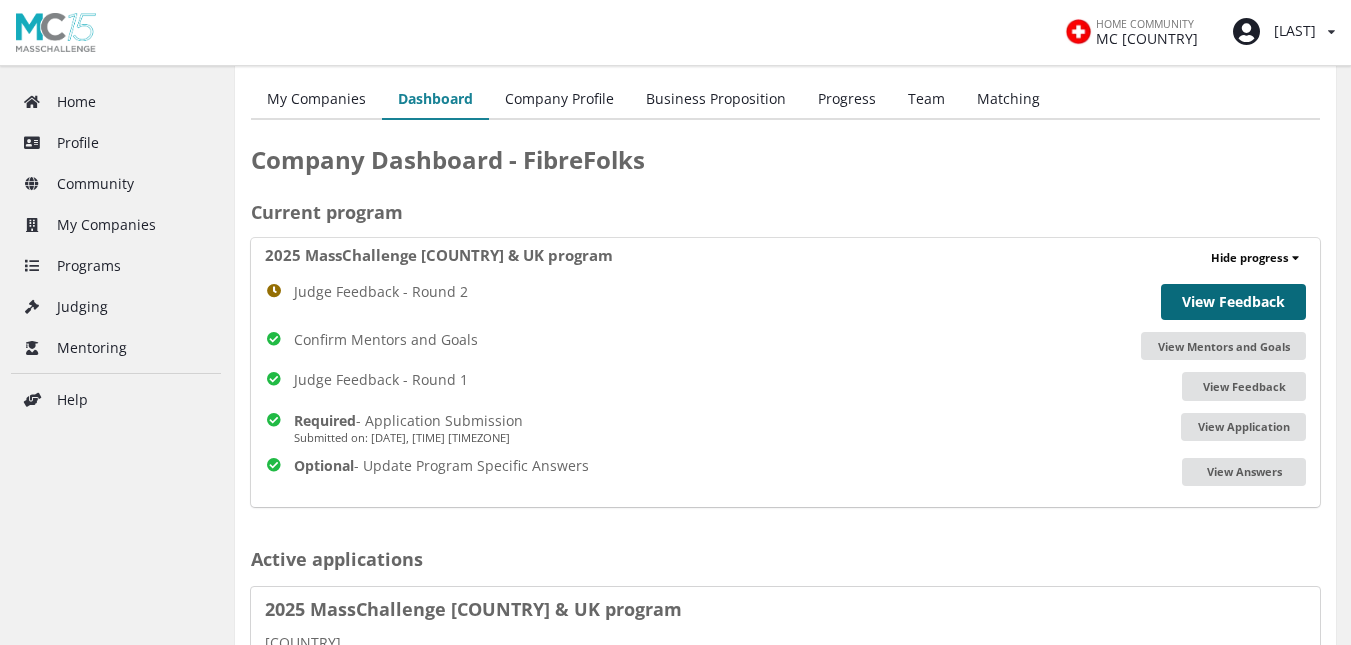 click on "View Feedback" at bounding box center (1233, 302) 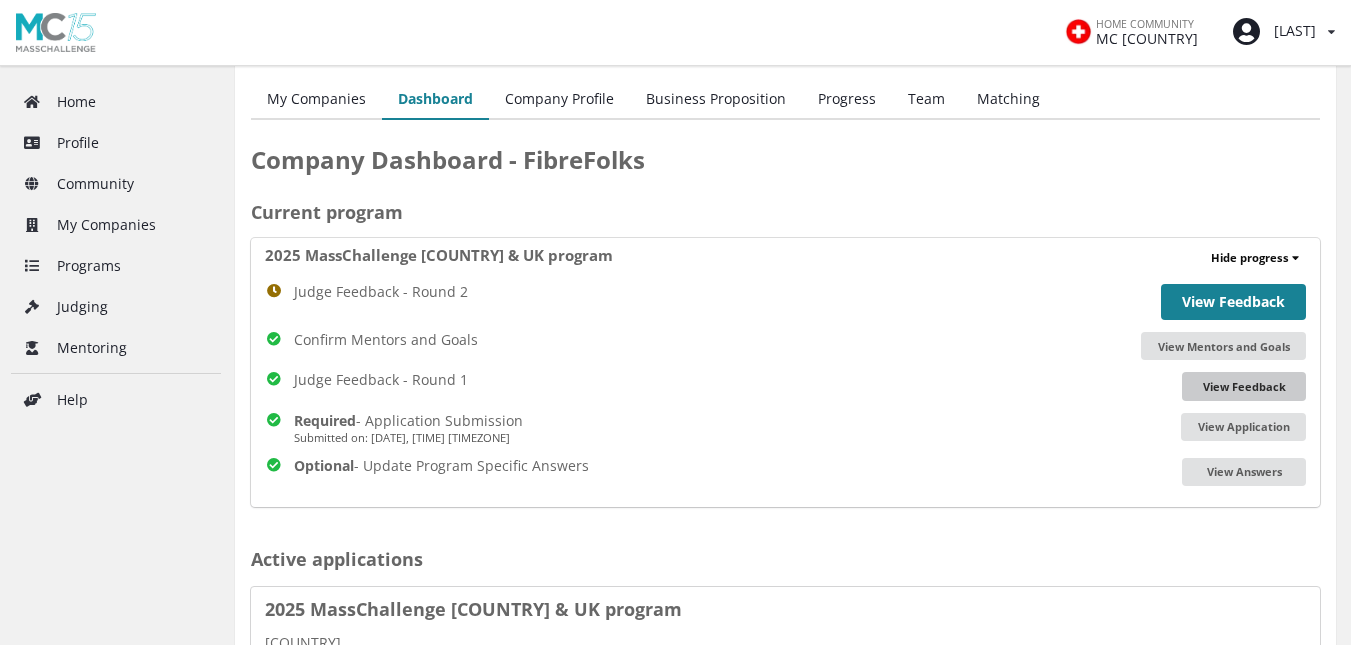 click on "View Feedback" at bounding box center (1244, 386) 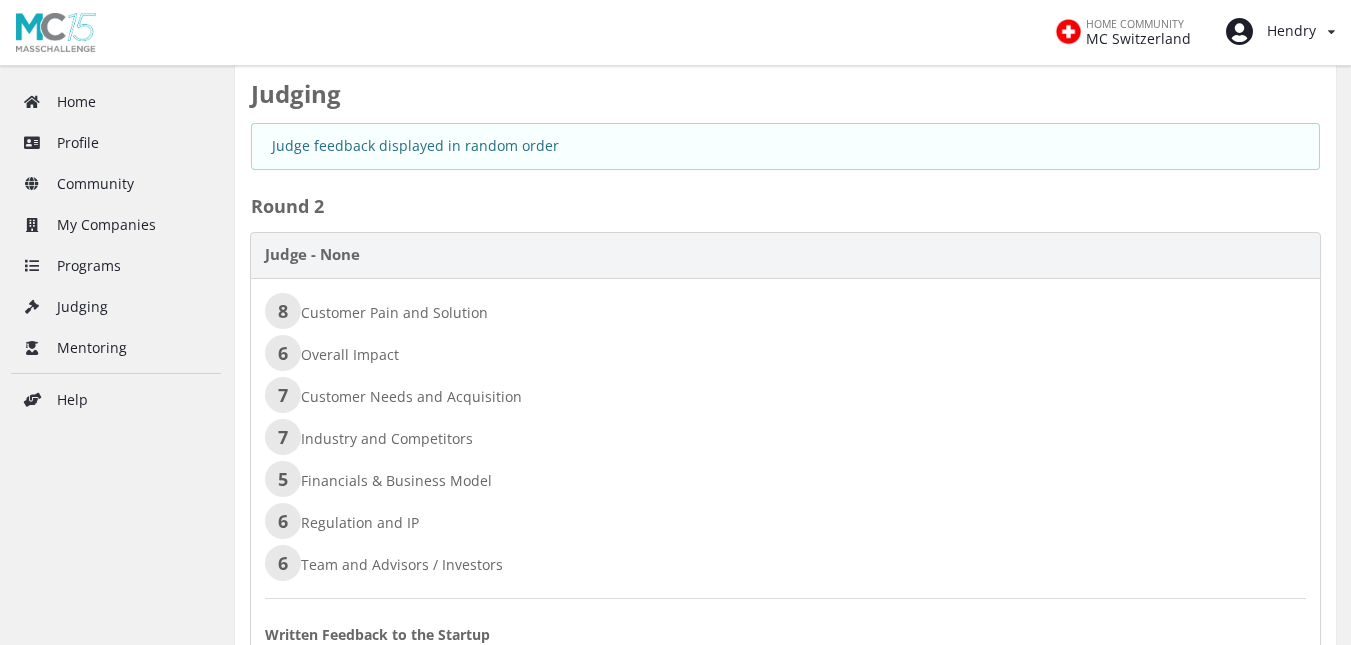 scroll, scrollTop: 81, scrollLeft: 0, axis: vertical 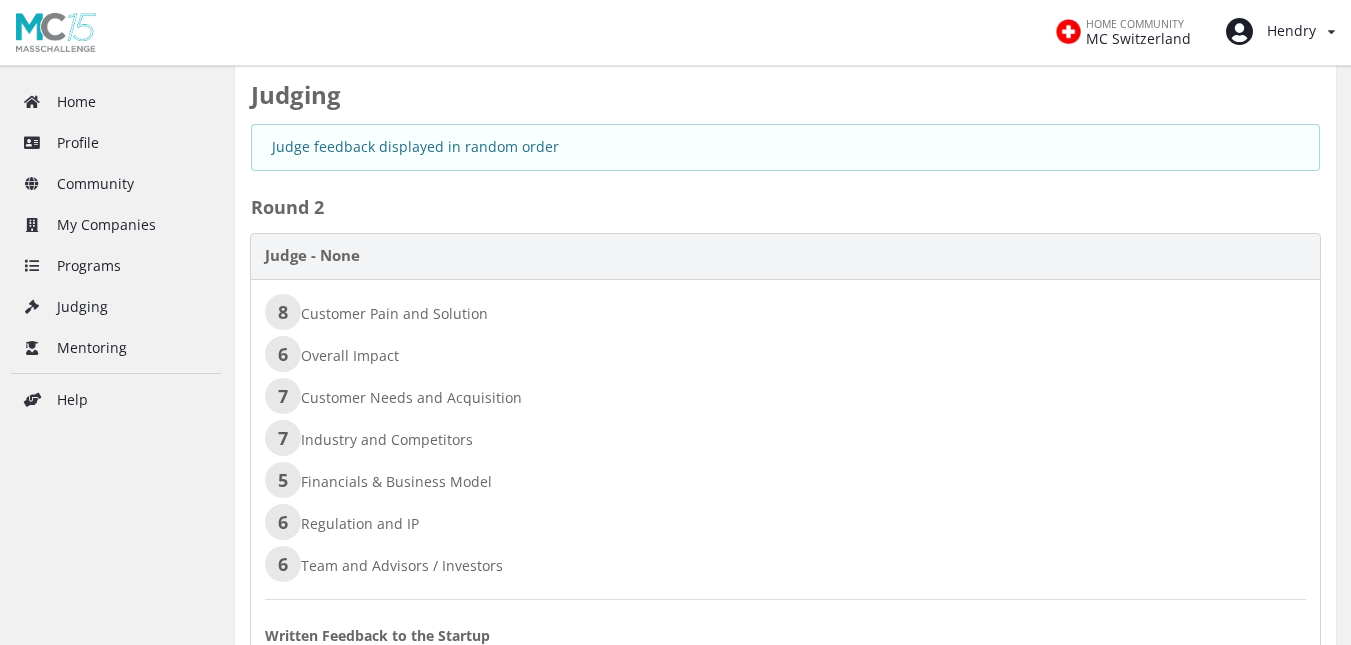click on "8
Customer Pain and Solution" at bounding box center [785, 313] 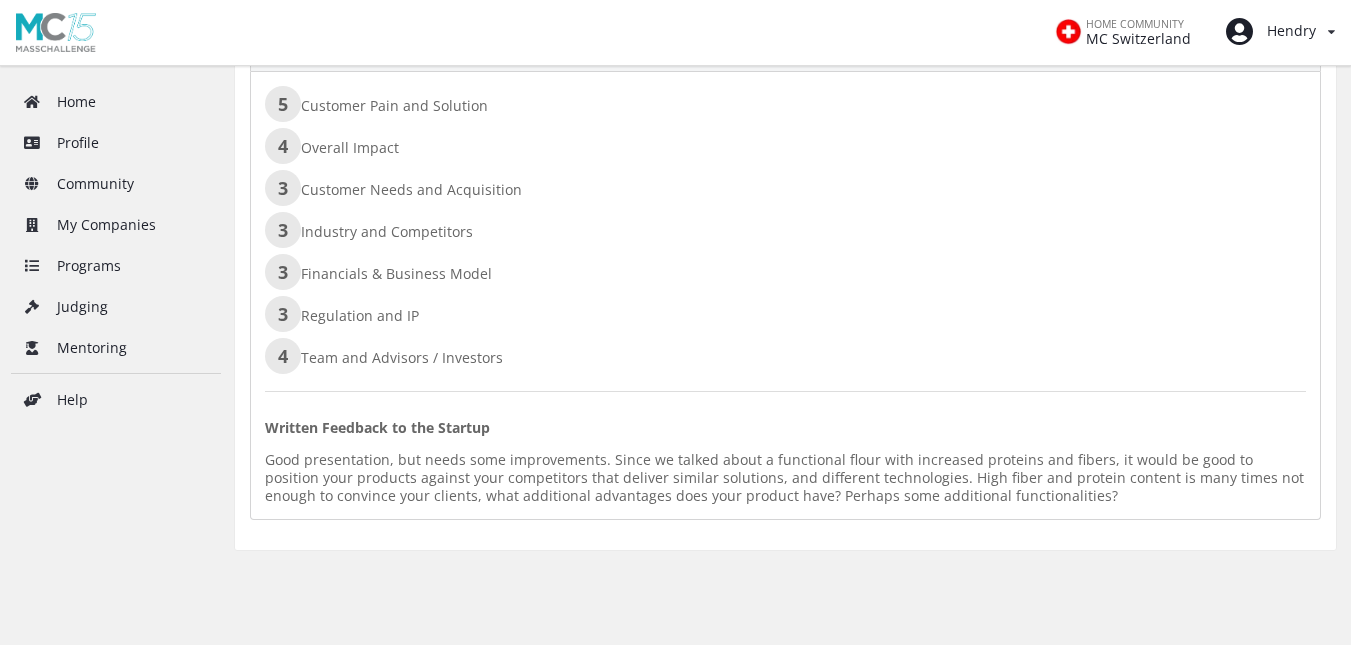 scroll, scrollTop: 2333, scrollLeft: 0, axis: vertical 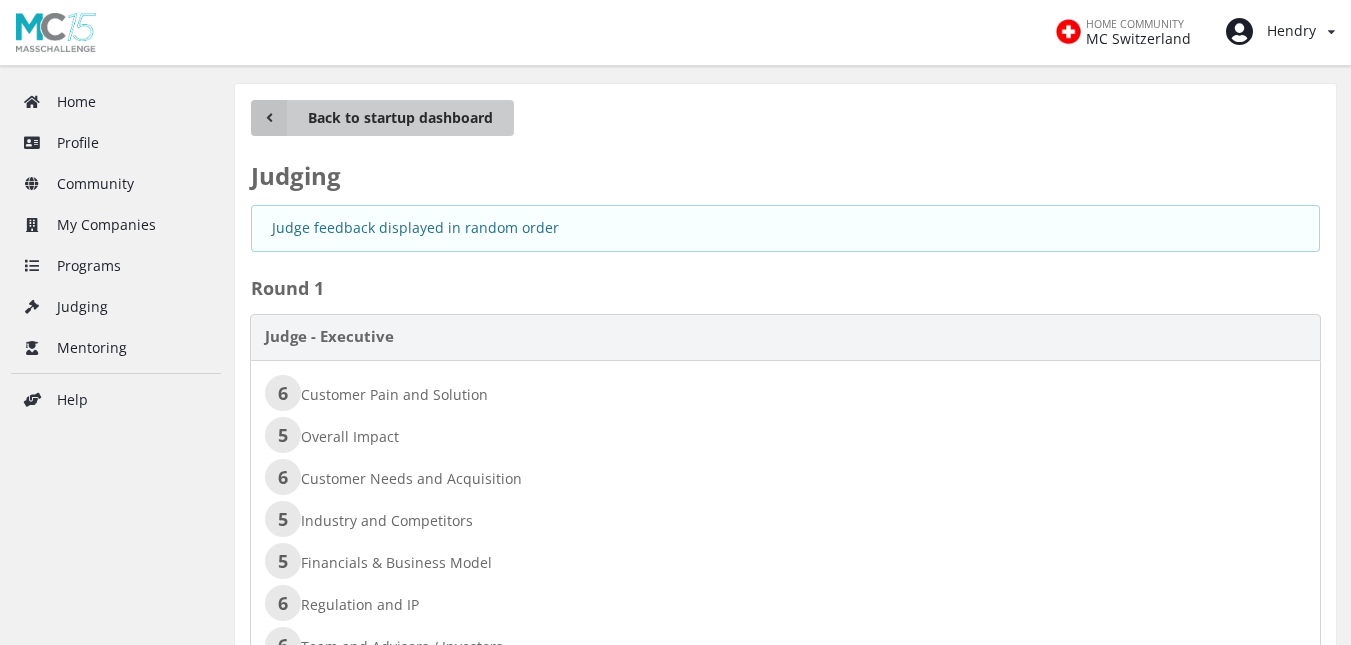 click on "Back to startup dashboard" at bounding box center (382, 118) 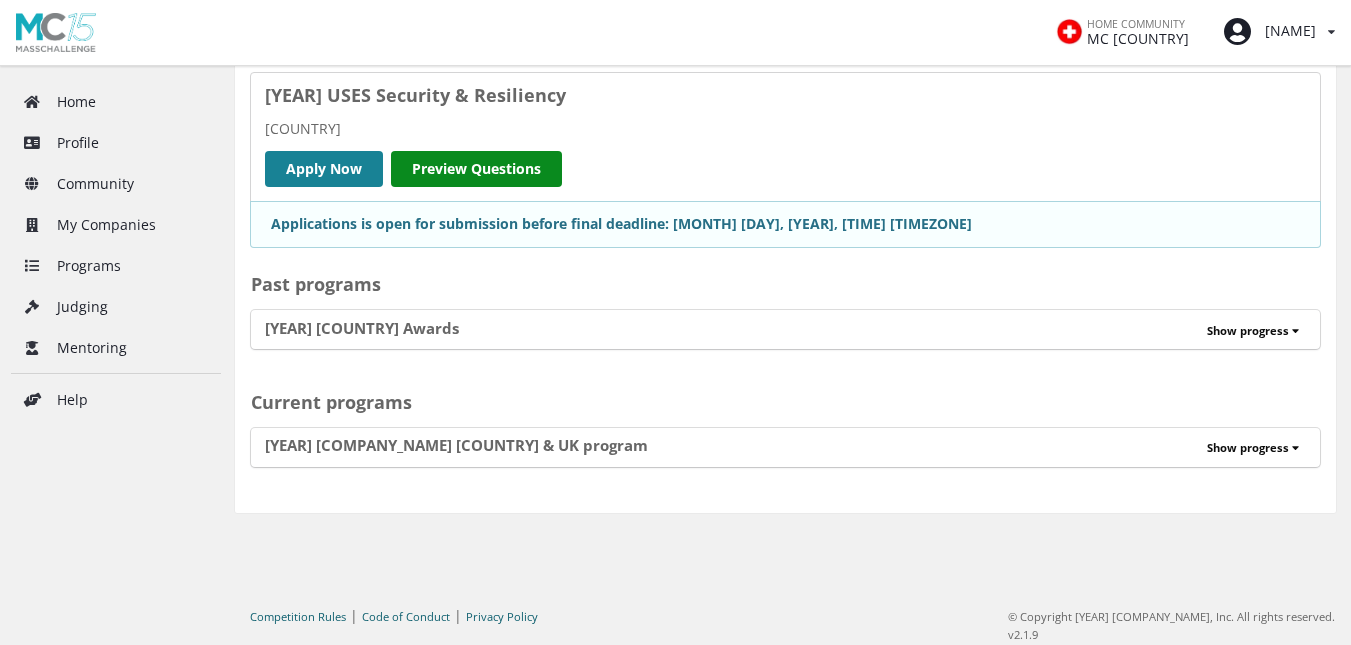 scroll, scrollTop: 1063, scrollLeft: 0, axis: vertical 